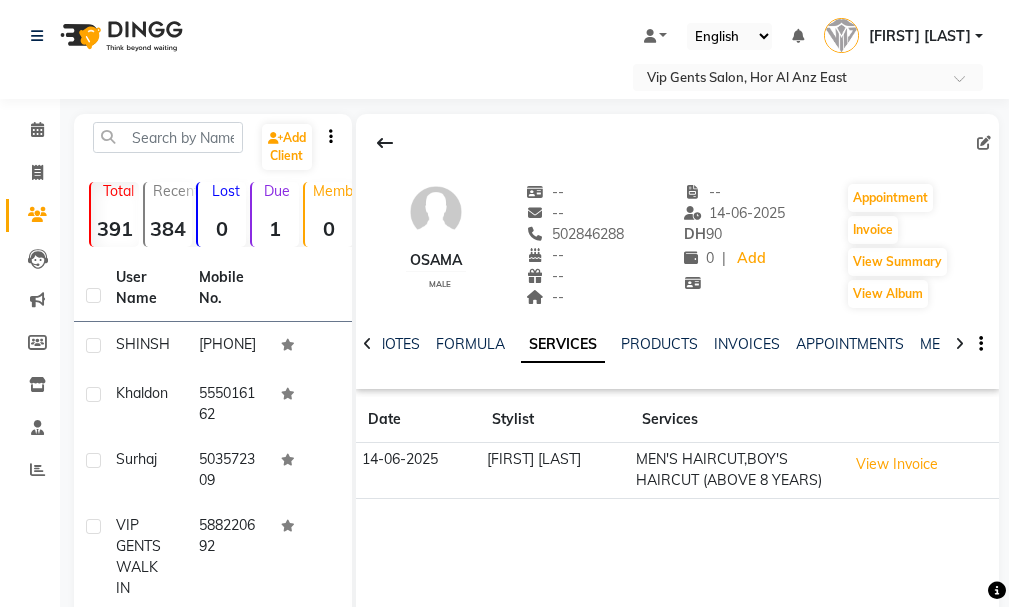 scroll, scrollTop: 0, scrollLeft: 0, axis: both 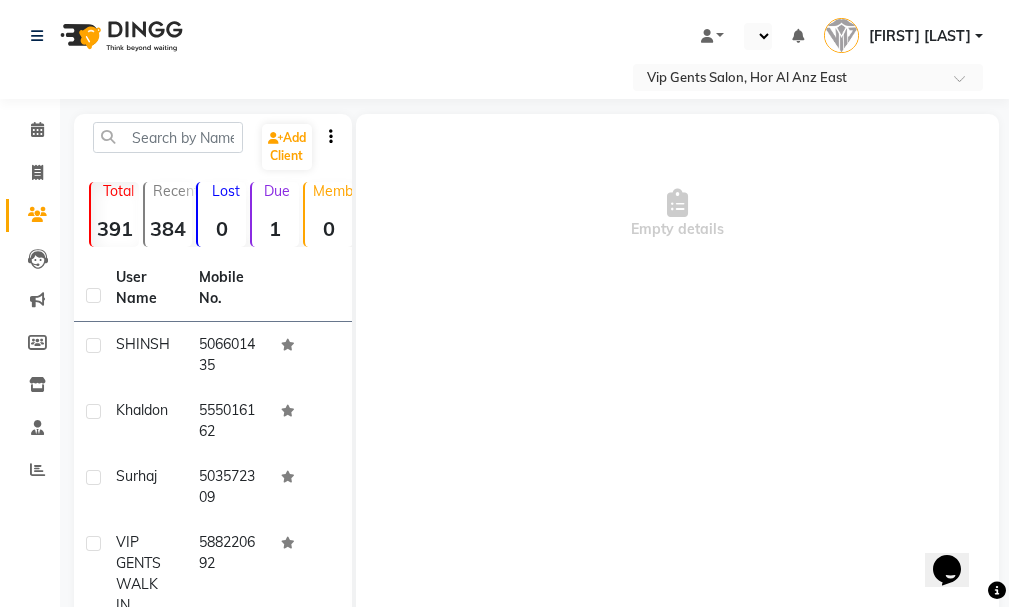 select on "en" 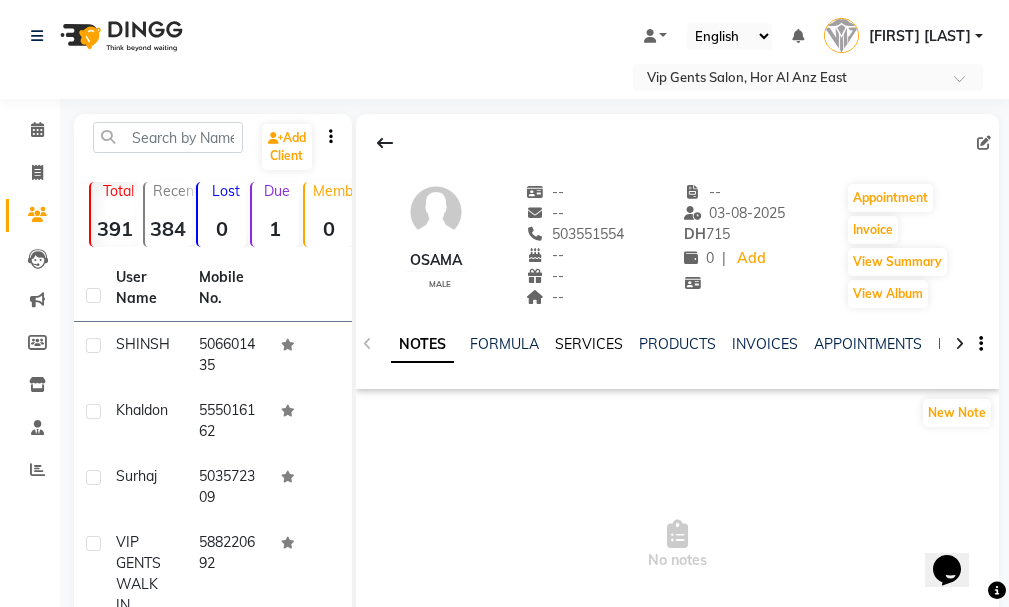 click on "SERVICES" 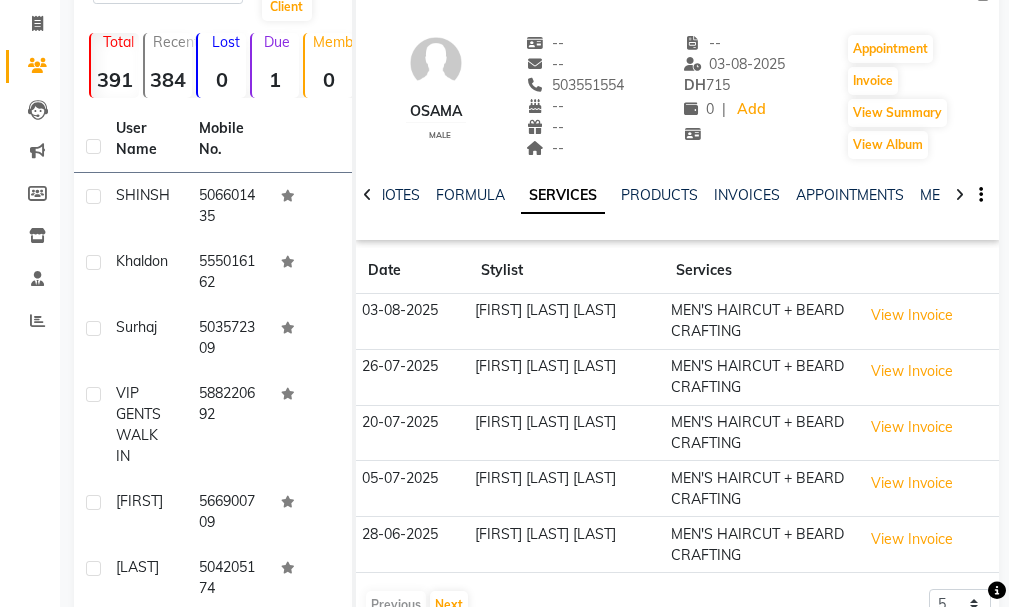 scroll, scrollTop: 75, scrollLeft: 0, axis: vertical 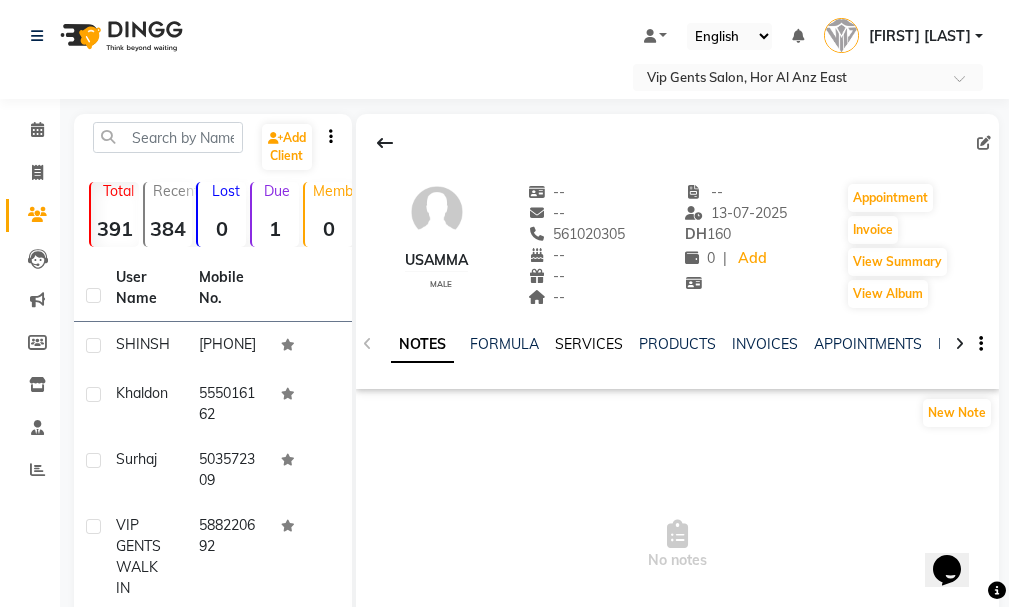 click on "SERVICES" 